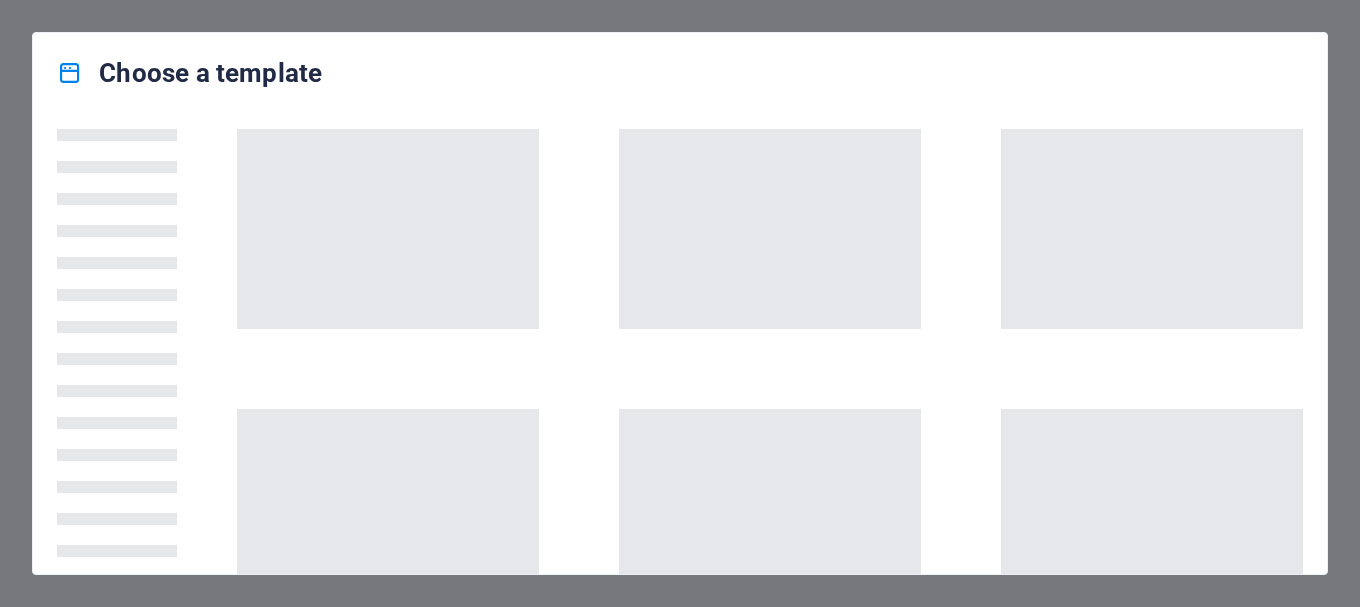 scroll, scrollTop: 0, scrollLeft: 0, axis: both 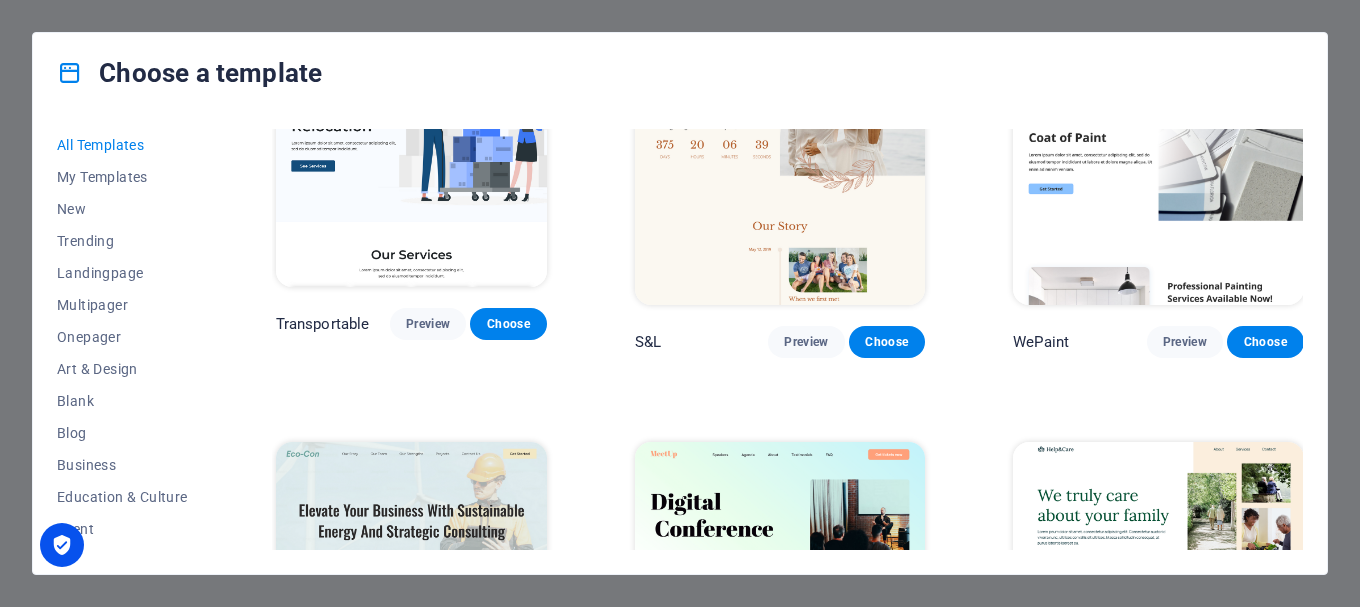 click on "Choose a template All Templates My Templates New Trending Landingpage Multipager Onepager Art & Design Blank Blog Business Education & Culture Event Gastronomy Health IT & Media Legal & Finance Non-Profit Performance Portfolio Services Sports & Beauty Trades Travel Wireframe Peoneera Preview Choose Art Museum Preview Choose Wonder Planner Preview Choose Transportable Preview Choose S&L Preview Choose WePaint Preview Choose Eco-Con Preview Choose MeetUp Preview Choose Help & Care Preview Choose Podcaster Preview Choose Academix Preview Choose BIG [PERSON_NAME] Shop Preview Choose Health & Food Preview Choose UrbanNest Interiors Preview Choose Green Change Preview Choose The Beauty Temple Preview Choose WeTrain Preview Choose Cleaner Preview Choose [PERSON_NAME] Preview Choose Delicioso Preview Choose Dream Garden Preview Choose LumeDeAqua Preview Choose Pets Care Preview Choose SafeSpace Preview Choose Midnight Rain Bar Preview Choose Drive Preview Choose Estator Preview Choose Health Group Preview Choose Preview One" at bounding box center (680, 303) 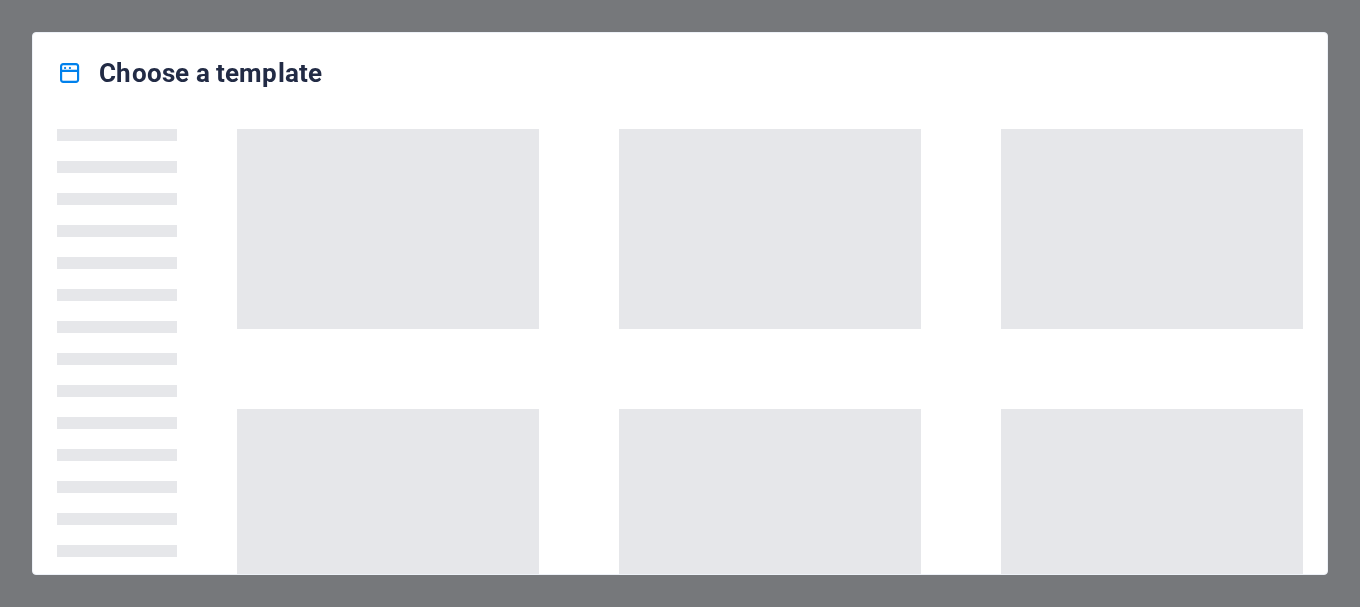 scroll, scrollTop: 0, scrollLeft: 0, axis: both 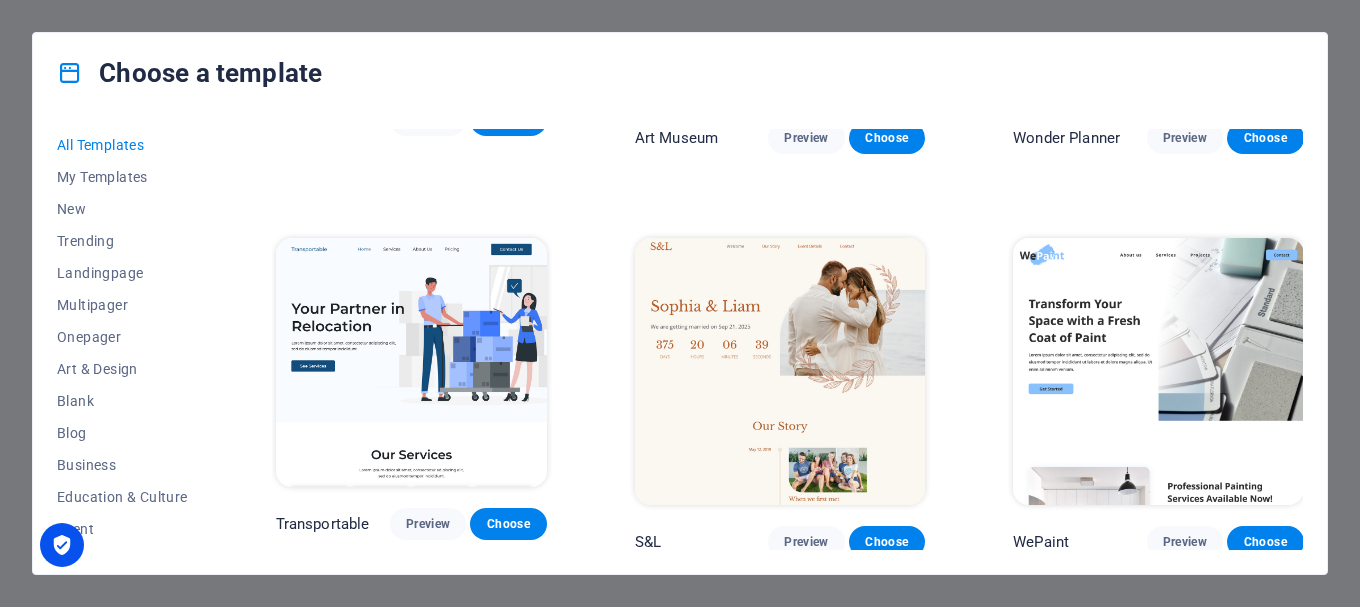 click on "Choose a template All Templates My Templates New Trending Landingpage Multipager Onepager Art & Design Blank Blog Business Education & Culture Event Gastronomy Health IT & Media Legal & Finance Non-Profit Performance Portfolio Services Sports & Beauty Trades Travel Wireframe Peoneera Preview Choose Art Museum Preview Choose Wonder Planner Preview Choose Transportable Preview Choose S&L Preview Choose WePaint Preview Choose Eco-Con Preview Choose MeetUp Preview Choose Help & Care Preview Choose Podcaster Preview Choose Academix Preview Choose BIG Barber Shop Preview Choose Health & Food Preview Choose UrbanNest Interiors Preview Choose Green Change Preview Choose The Beauty Temple Preview Choose WeTrain Preview Choose Cleaner Preview Choose Johanna James Preview Choose Delicioso Preview Choose Dream Garden Preview Choose LumeDeAqua Preview Choose Pets Care Preview Choose SafeSpace Preview Choose Midnight Rain Bar Preview Choose Drive Preview Choose Estator Preview Choose Health Group Preview Choose Preview One" at bounding box center (680, 303) 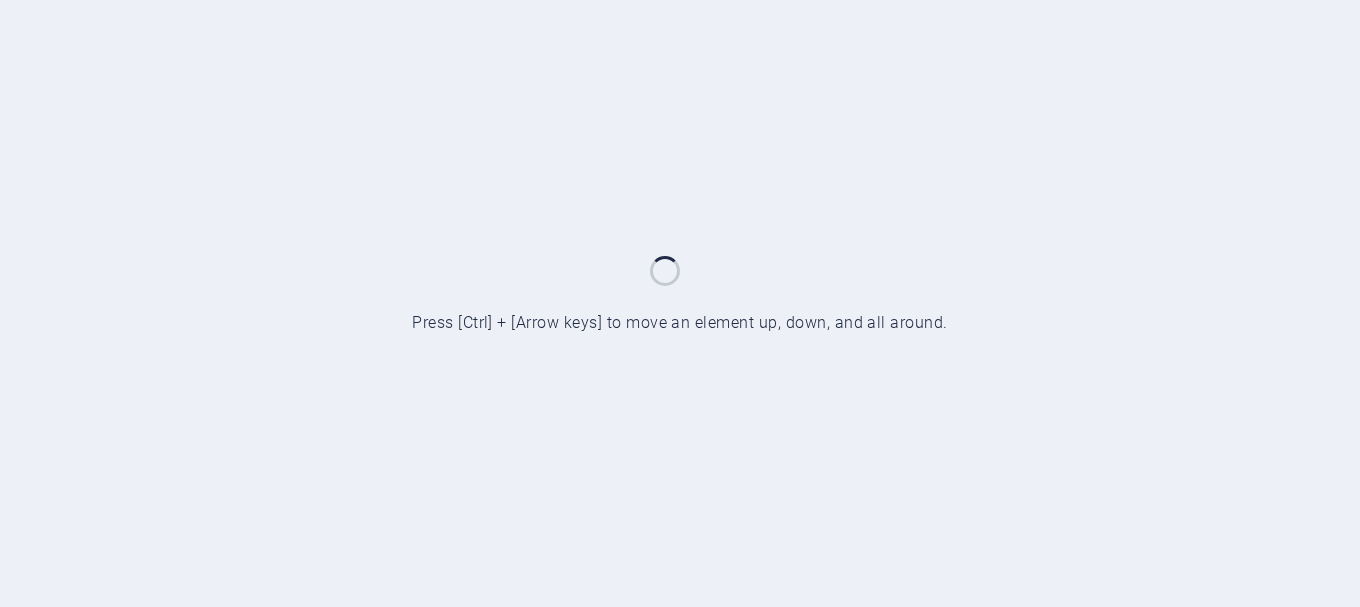 scroll, scrollTop: 0, scrollLeft: 0, axis: both 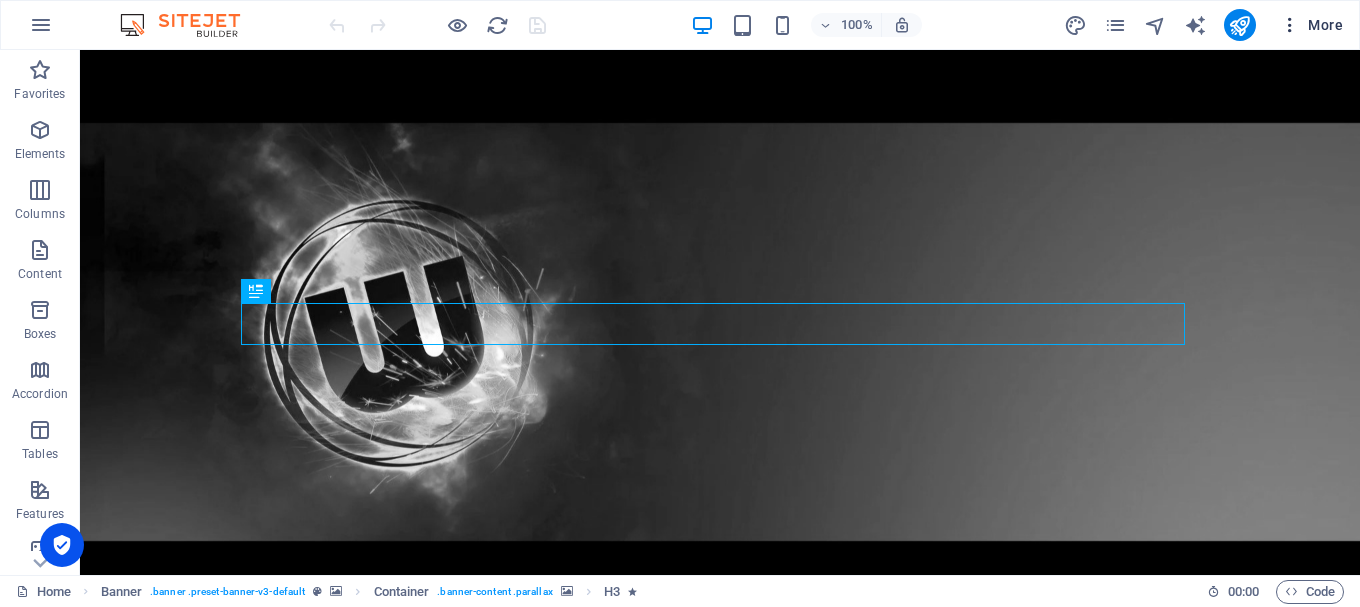 click on "More" at bounding box center [1311, 25] 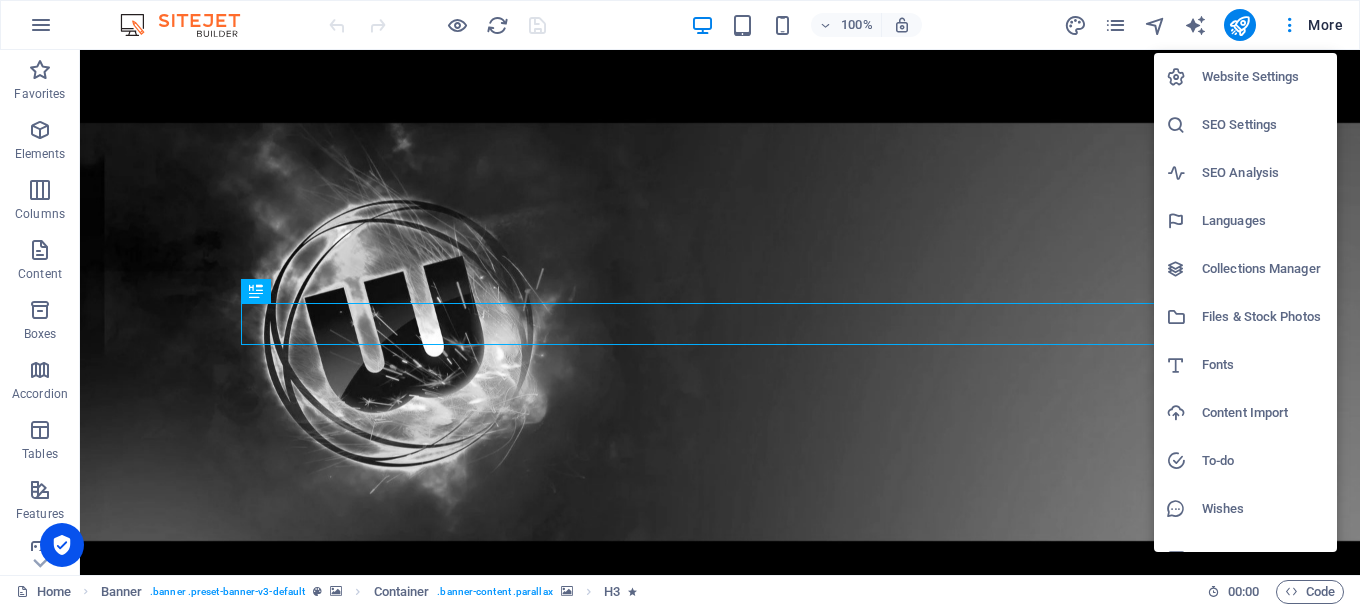 click on "Website Settings" at bounding box center [1263, 77] 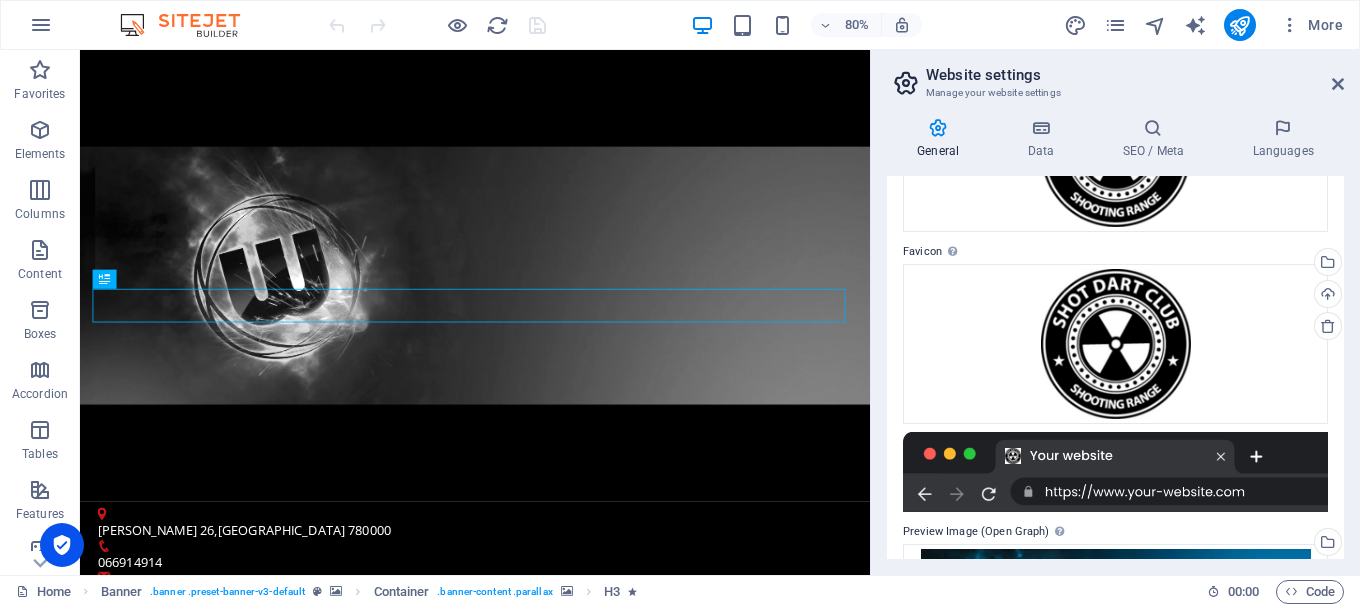 scroll, scrollTop: 338, scrollLeft: 0, axis: vertical 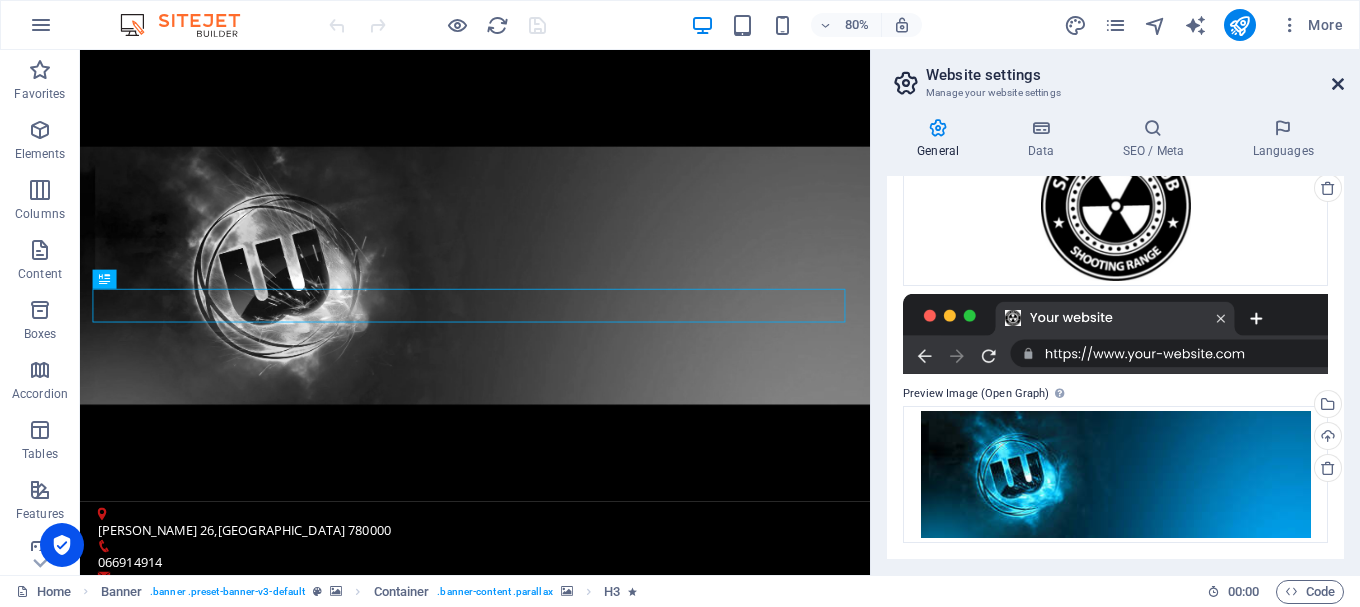 click at bounding box center (1338, 84) 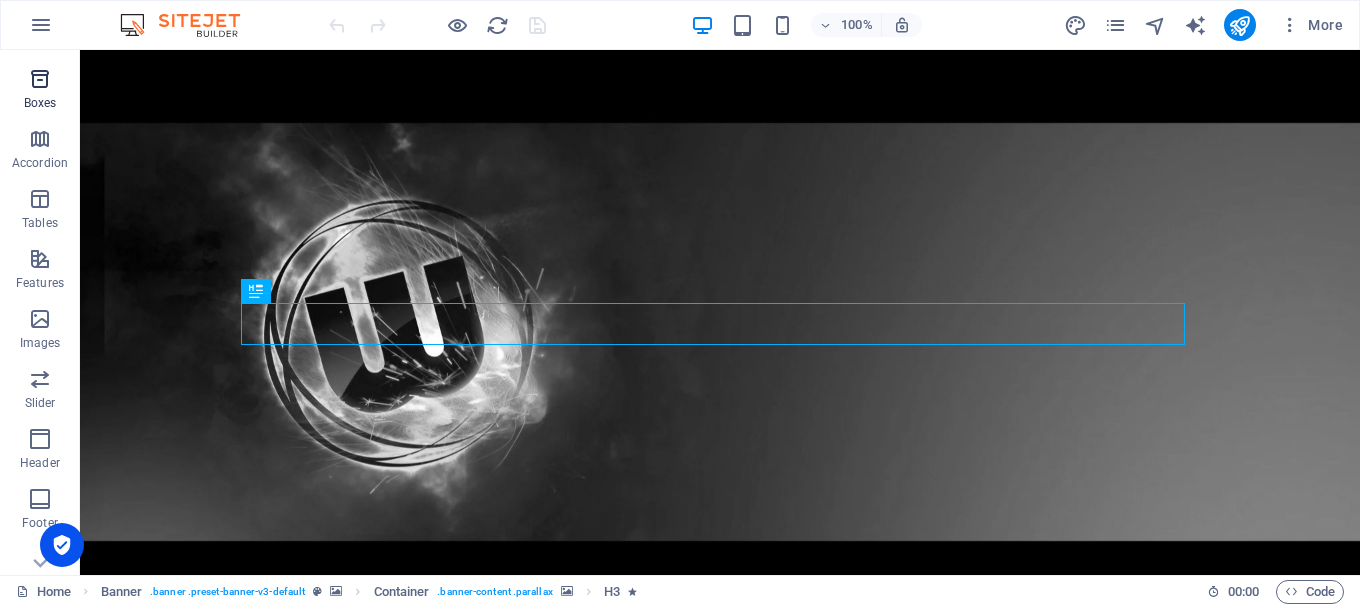 scroll, scrollTop: 375, scrollLeft: 0, axis: vertical 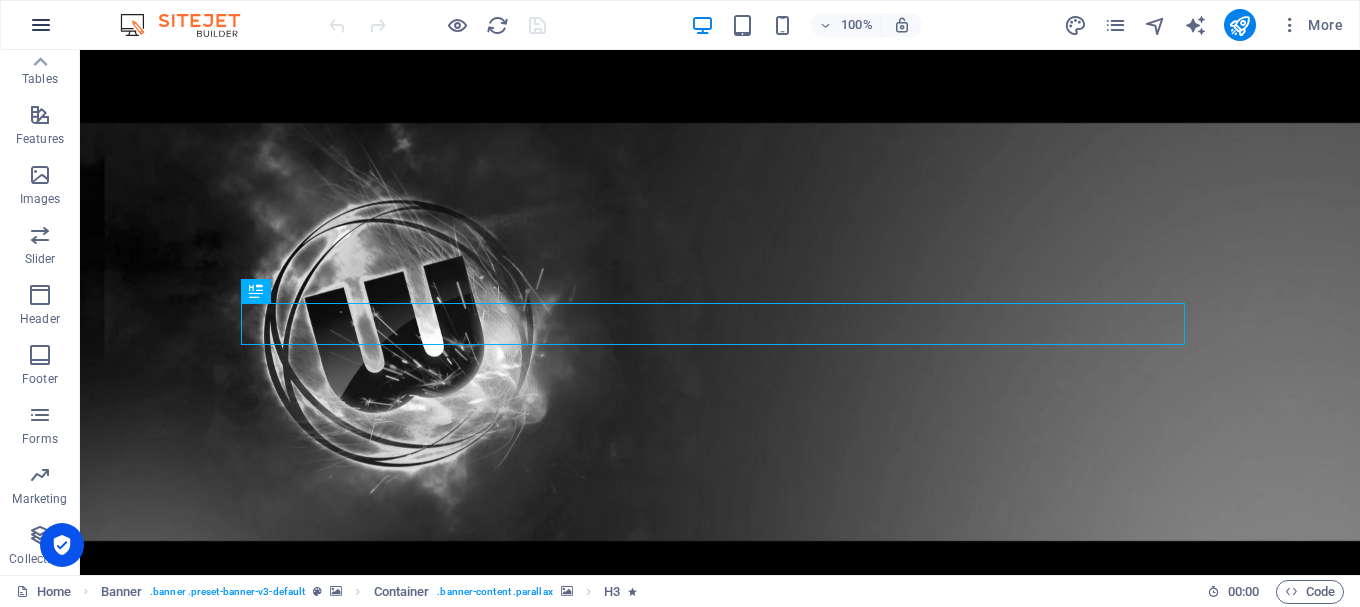 click at bounding box center [41, 25] 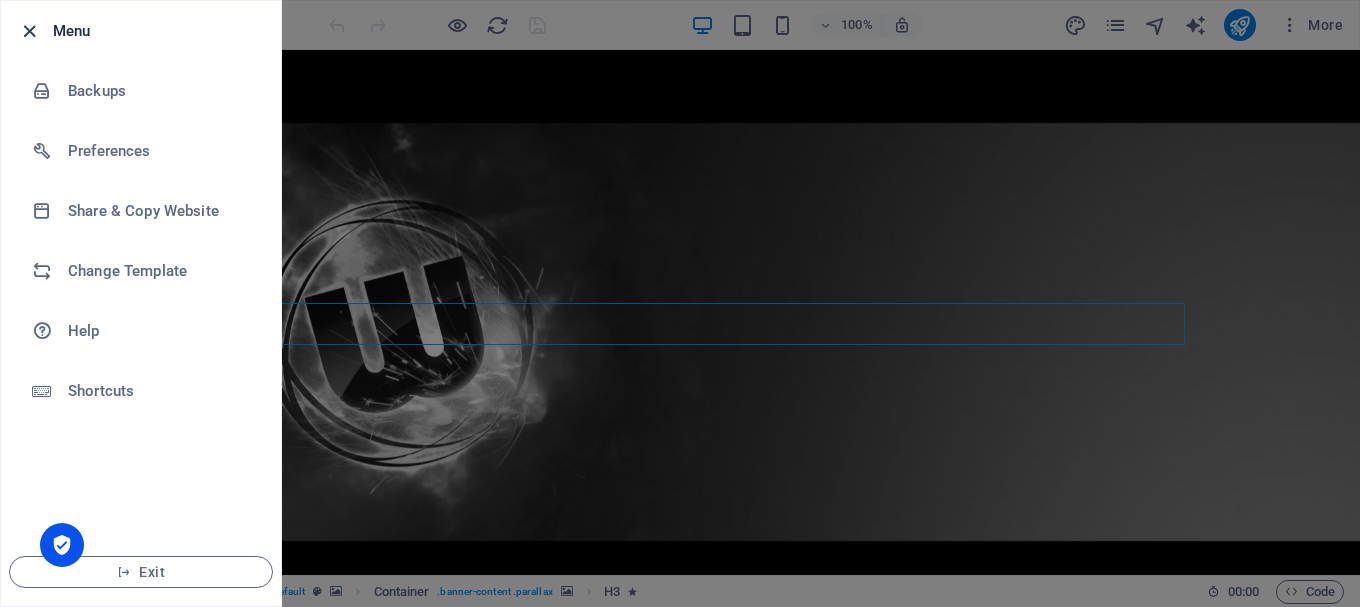 click at bounding box center (29, 31) 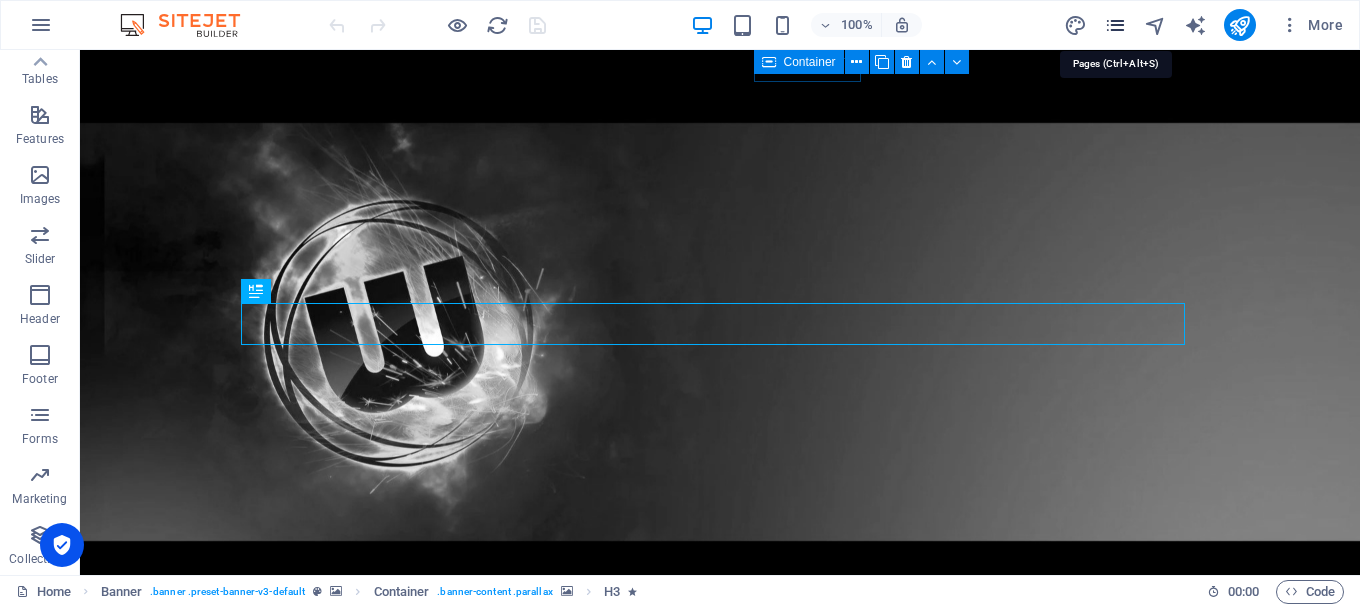 click at bounding box center [1115, 25] 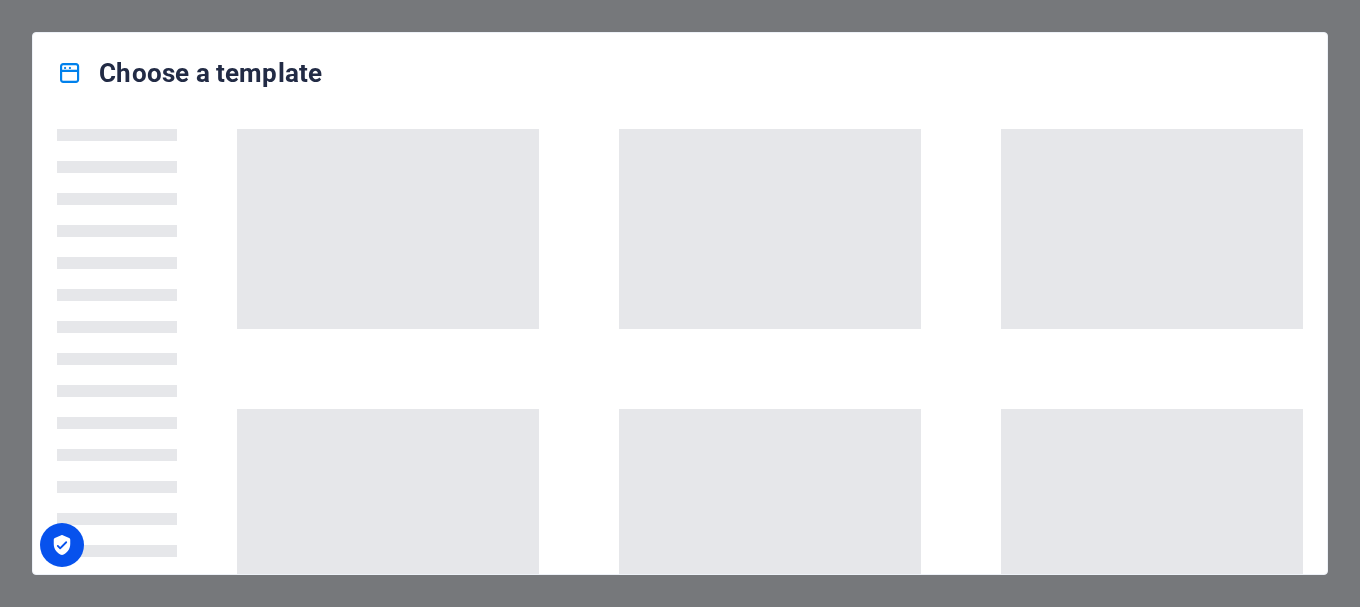scroll, scrollTop: 0, scrollLeft: 0, axis: both 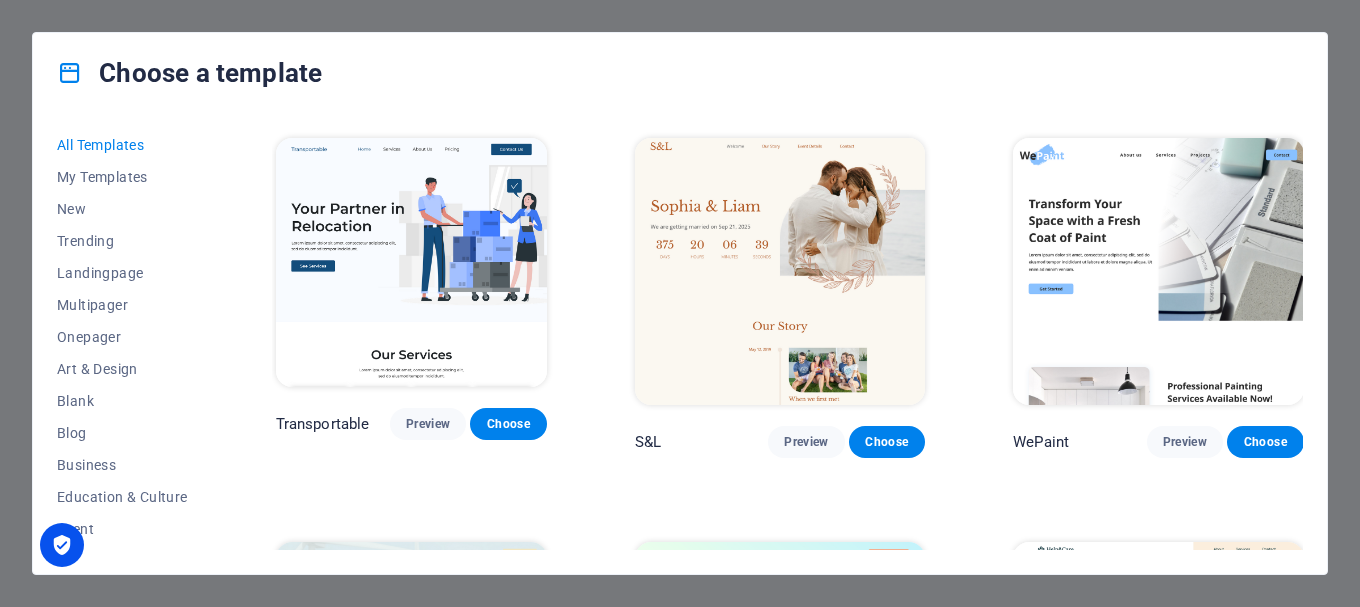 click at bounding box center (1158, 272) 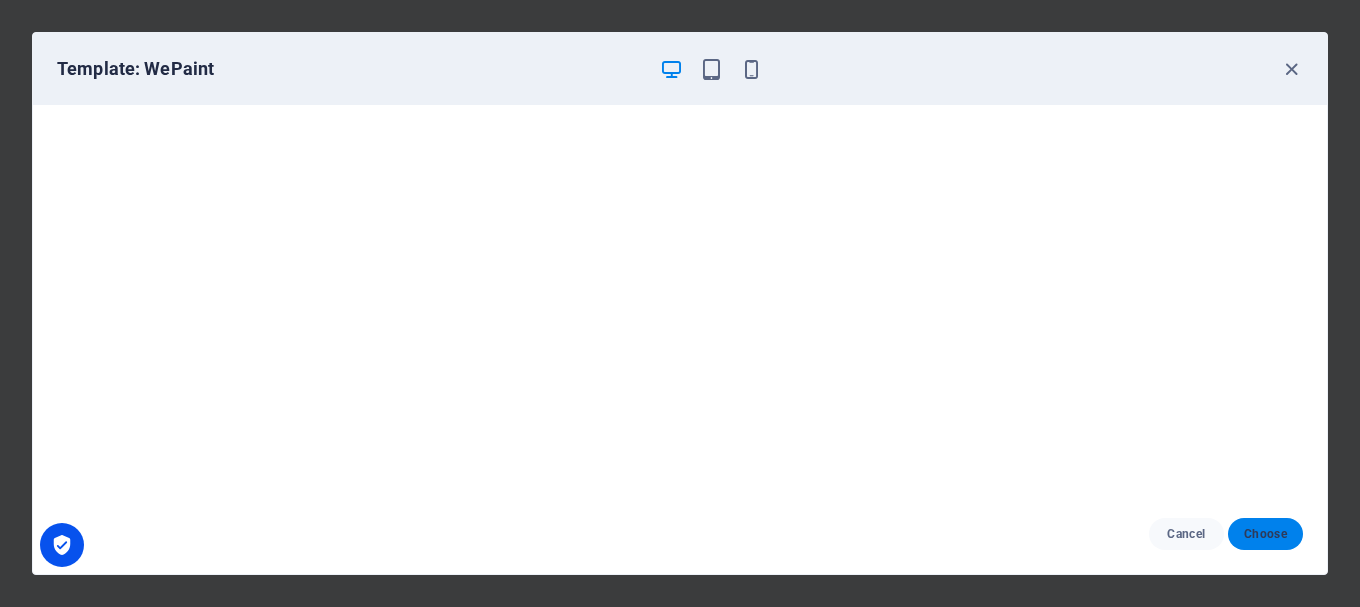 click on "Choose" at bounding box center [1265, 534] 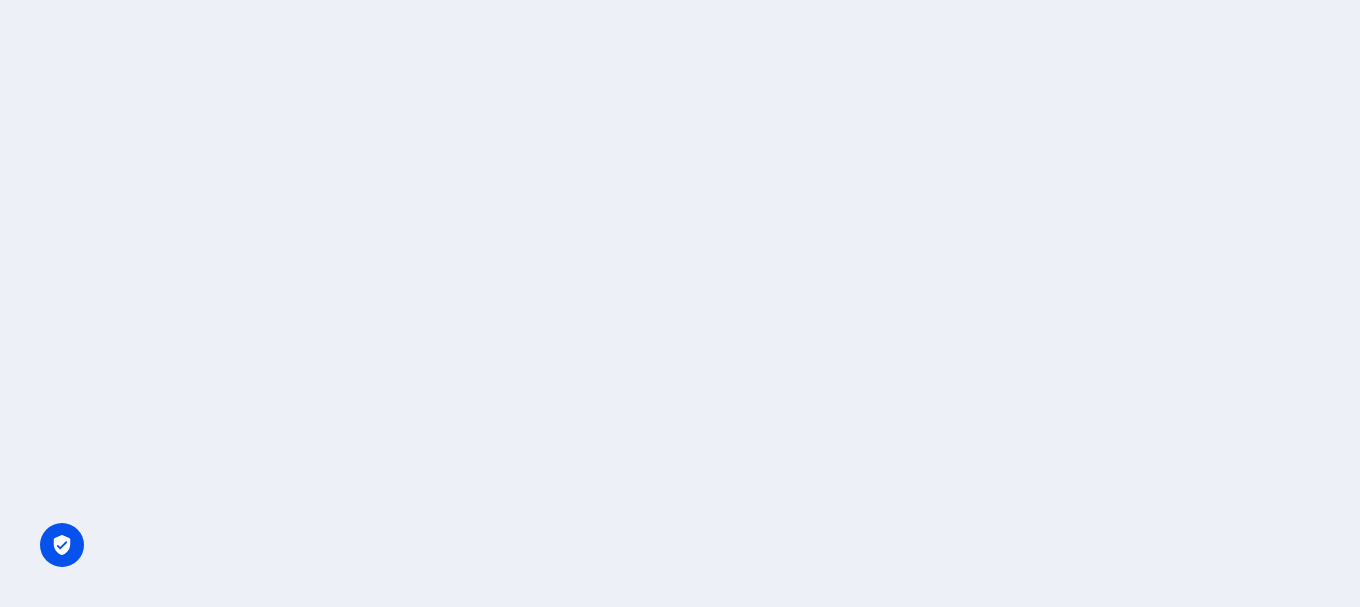 scroll, scrollTop: 0, scrollLeft: 0, axis: both 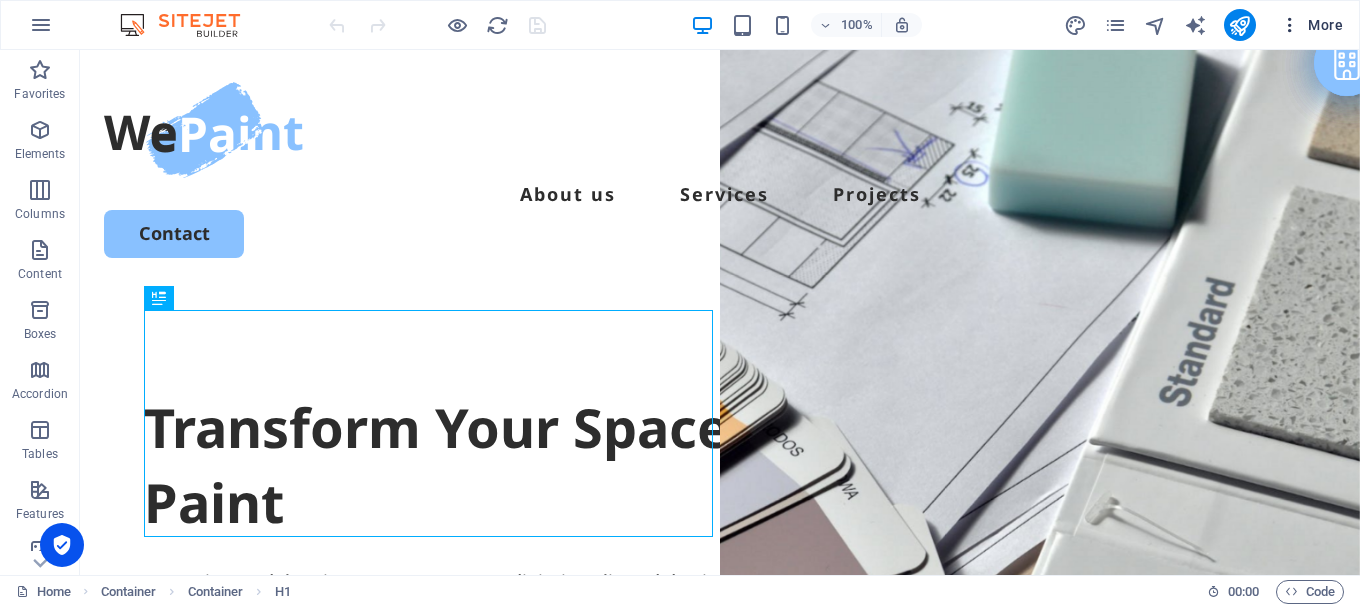 click at bounding box center (1290, 25) 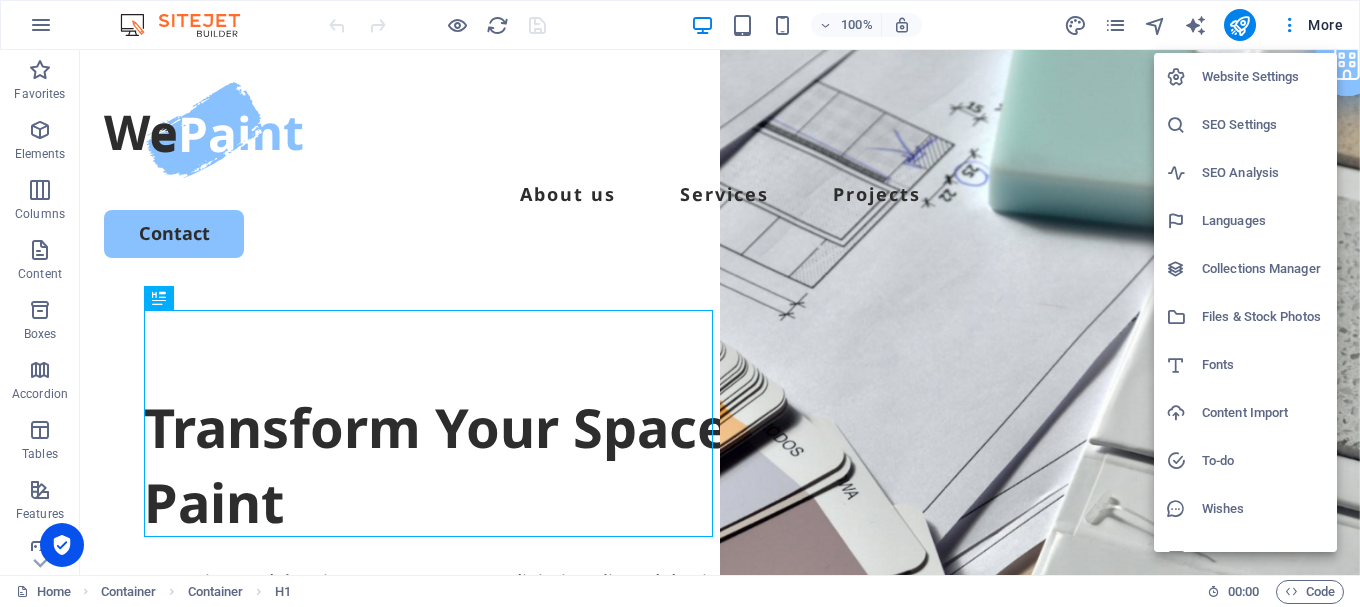 click on "Website Settings" at bounding box center (1263, 77) 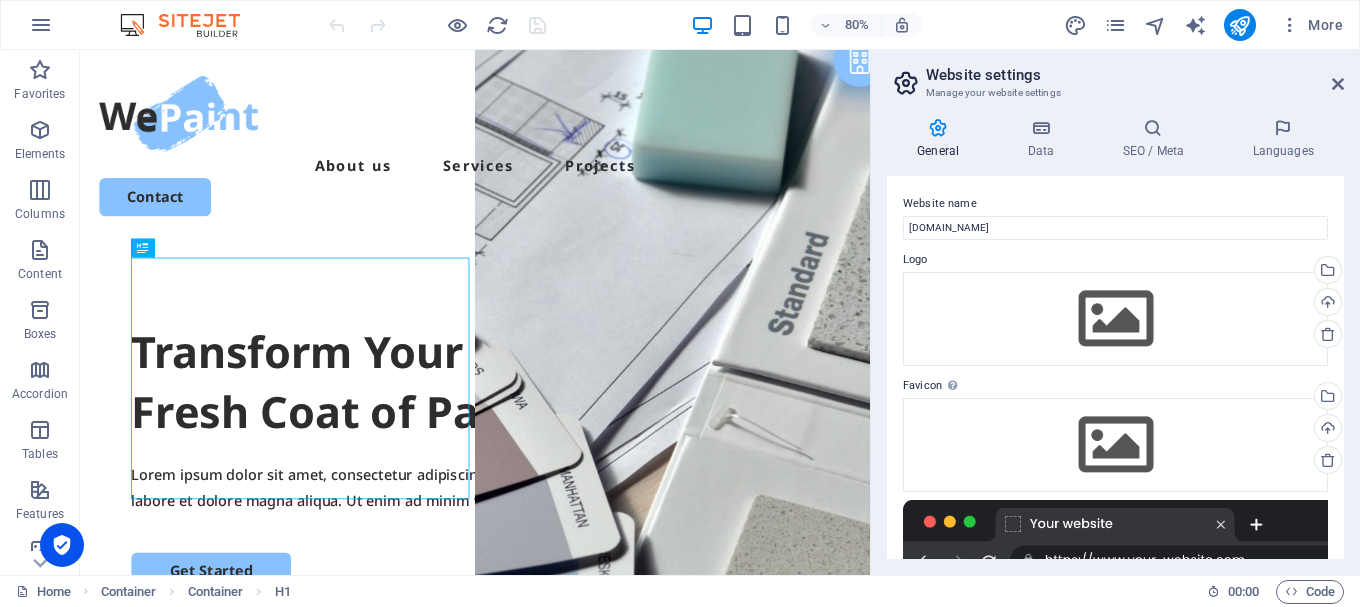 click at bounding box center [938, 128] 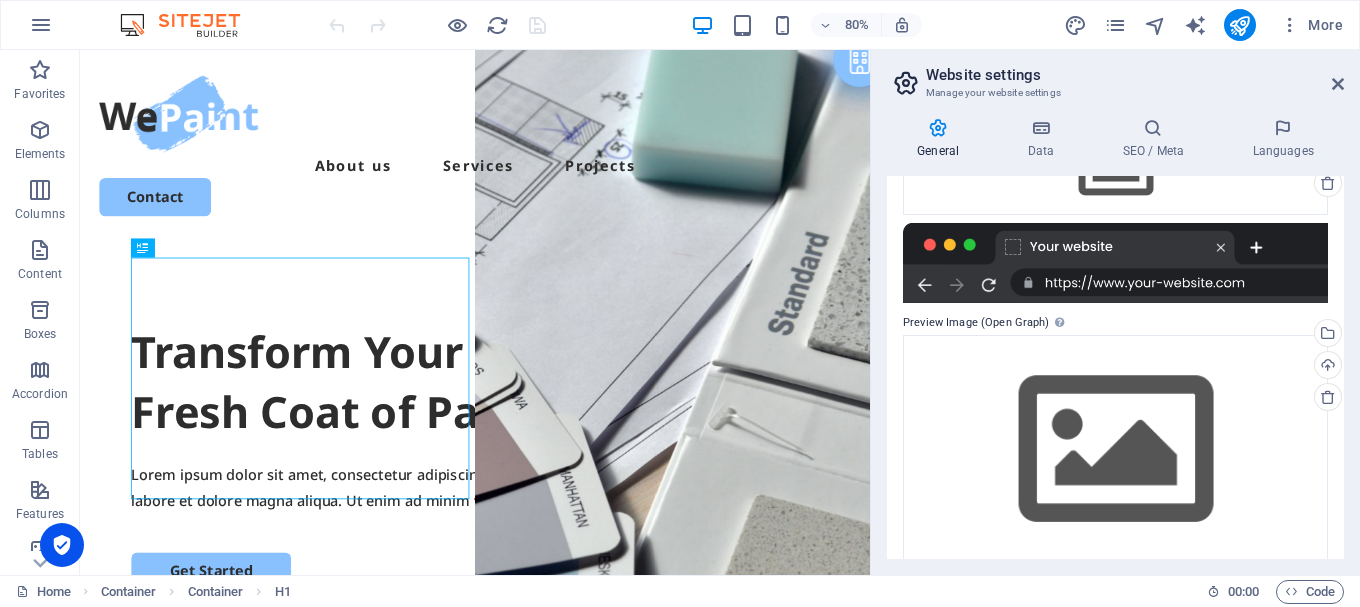scroll, scrollTop: 299, scrollLeft: 0, axis: vertical 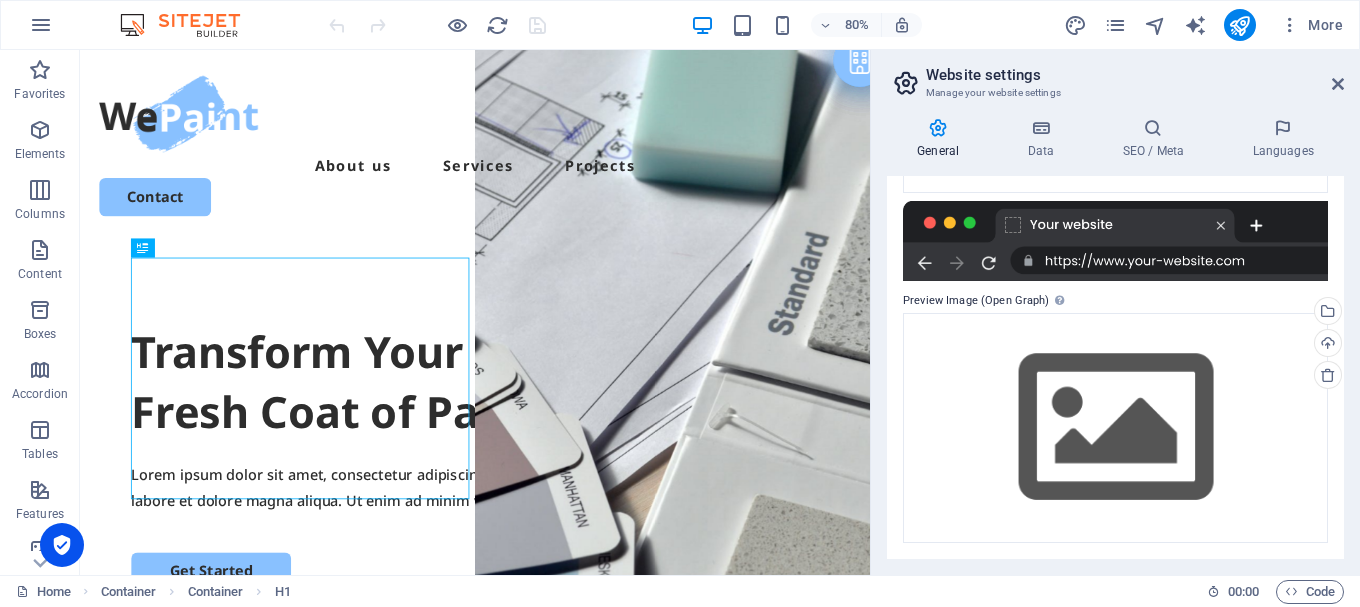 click on "Website settings" at bounding box center (1135, 75) 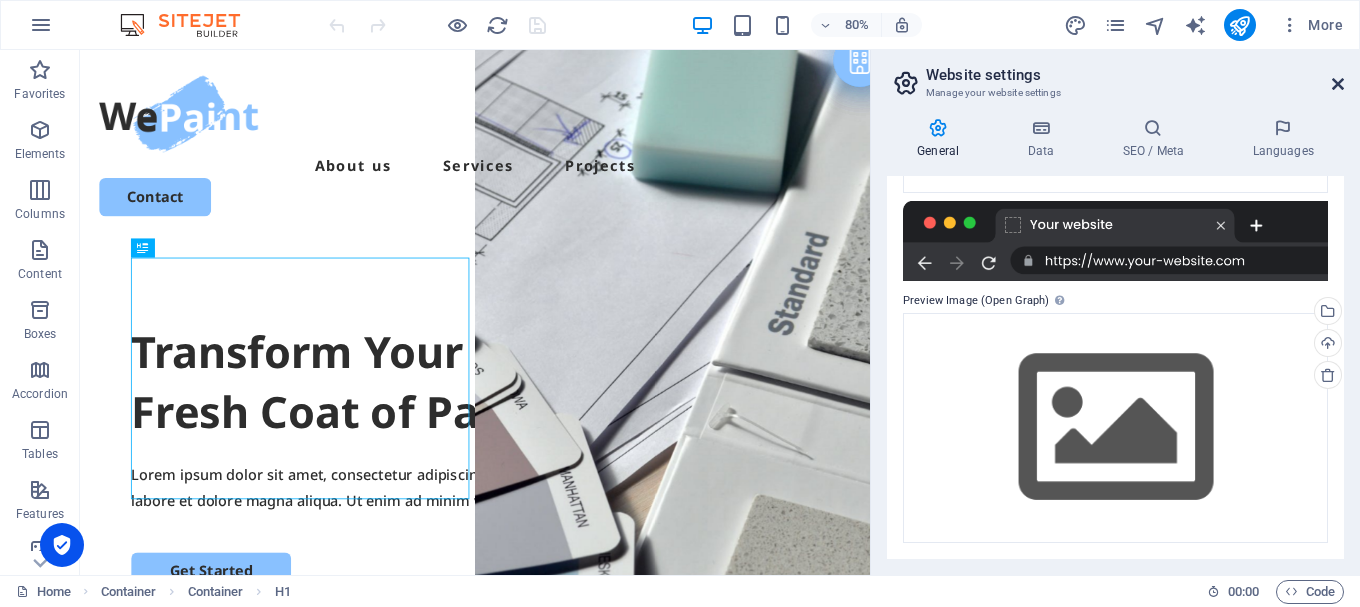 click at bounding box center (1338, 84) 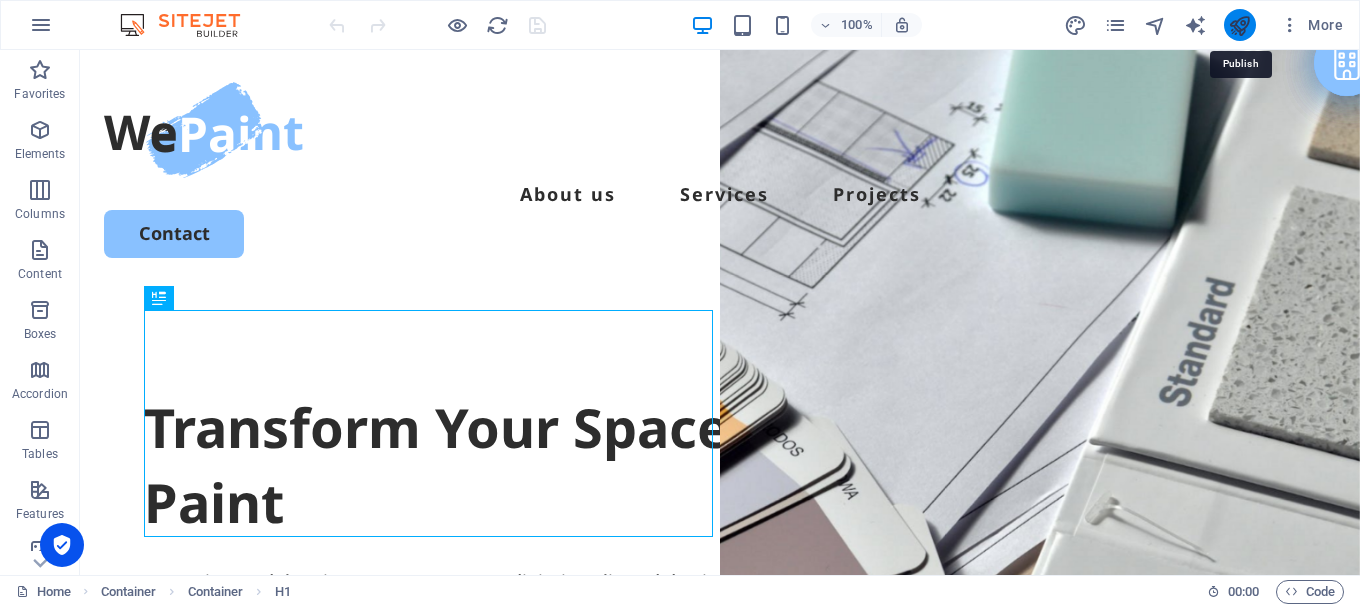 click at bounding box center [1239, 25] 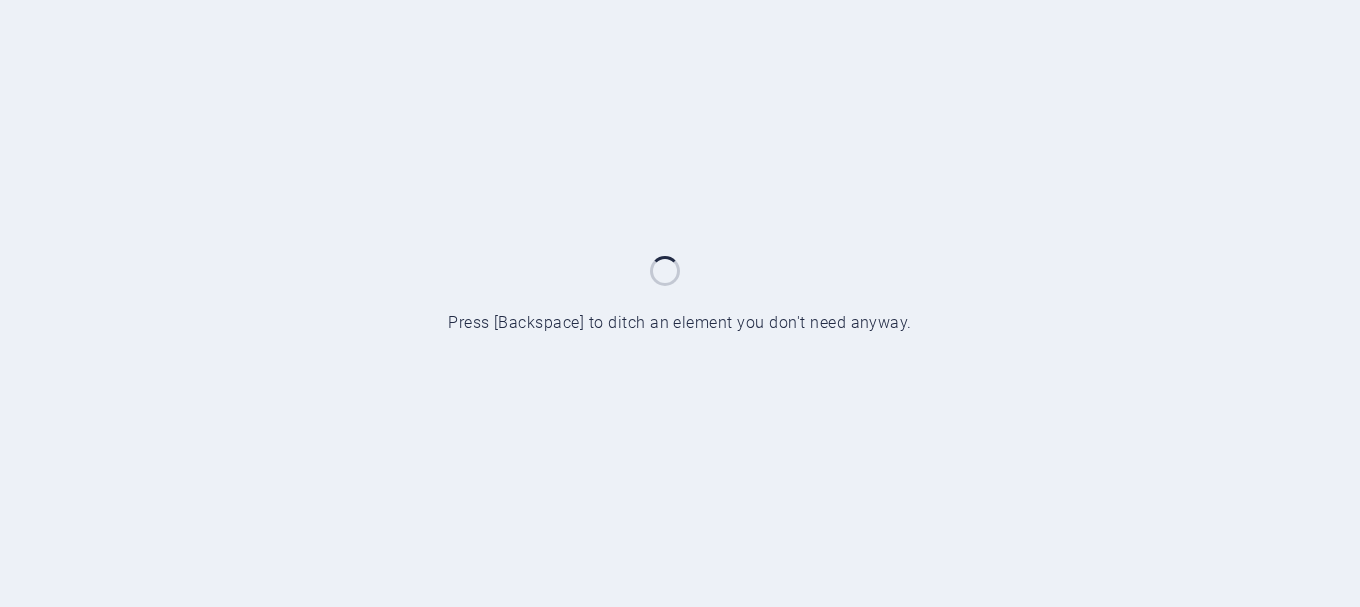scroll, scrollTop: 0, scrollLeft: 0, axis: both 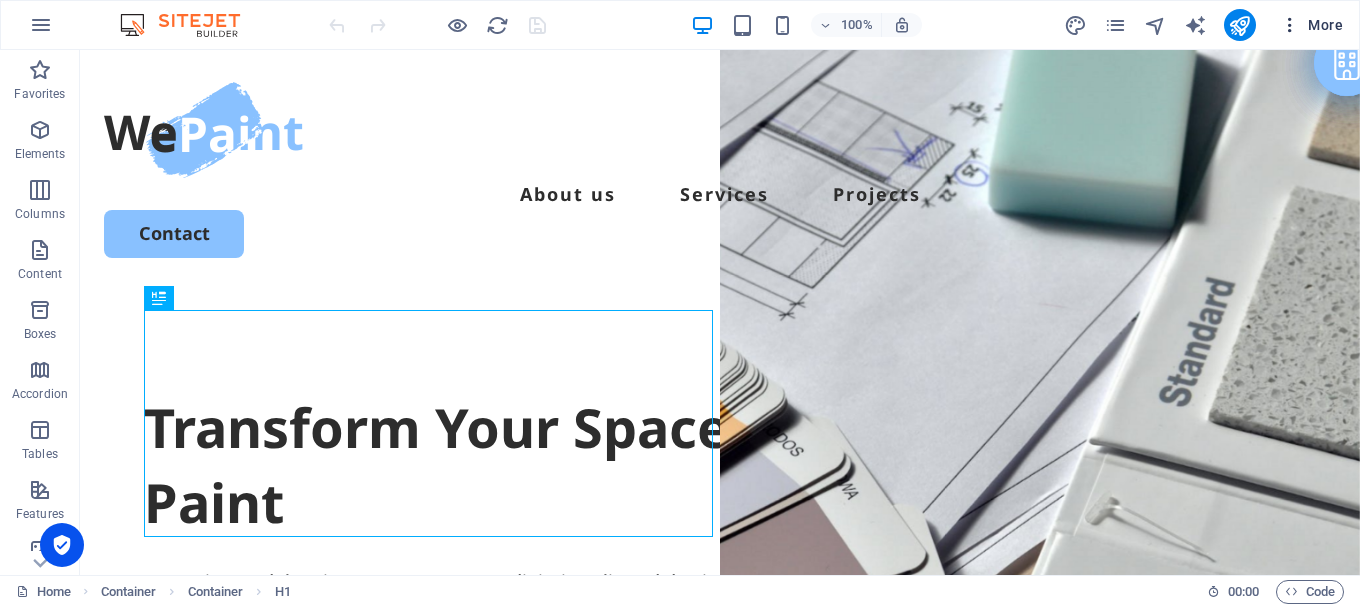 click on "More" at bounding box center (1311, 25) 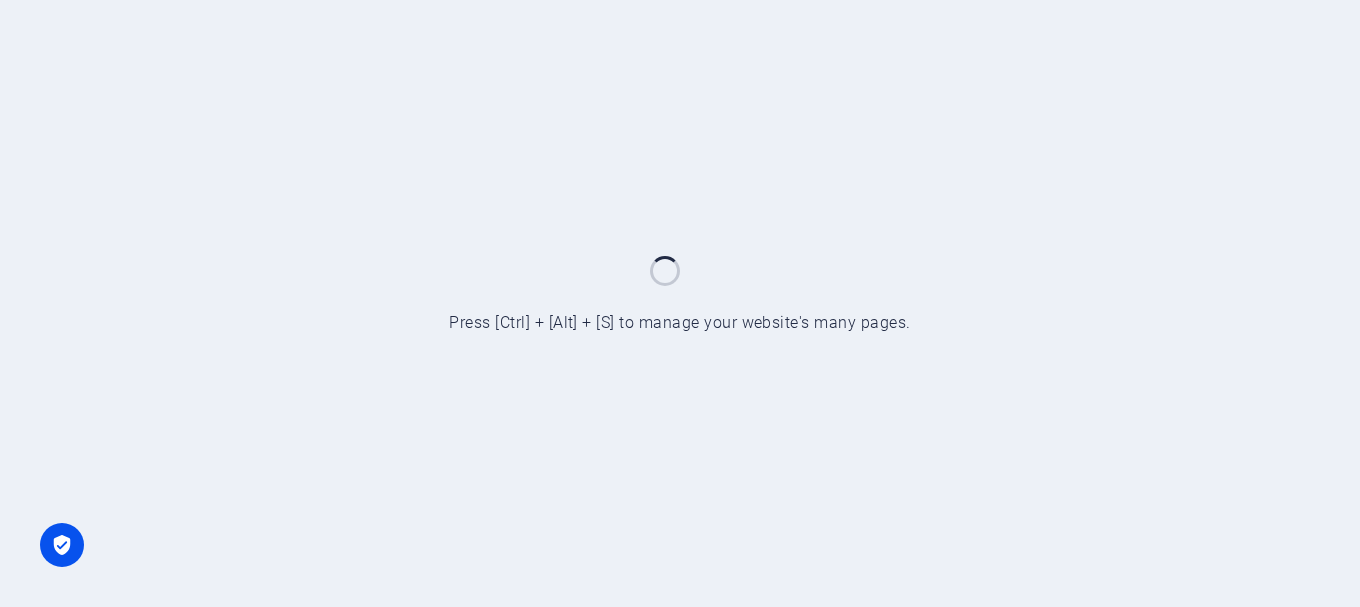 scroll, scrollTop: 0, scrollLeft: 0, axis: both 